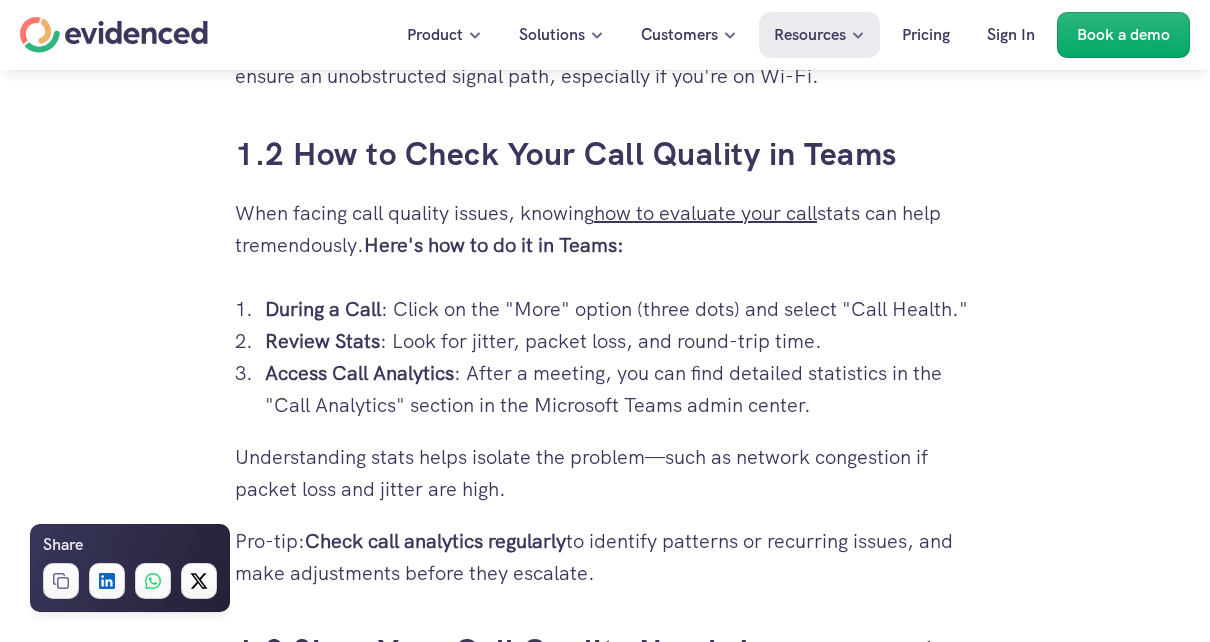 scroll, scrollTop: 1800, scrollLeft: 0, axis: vertical 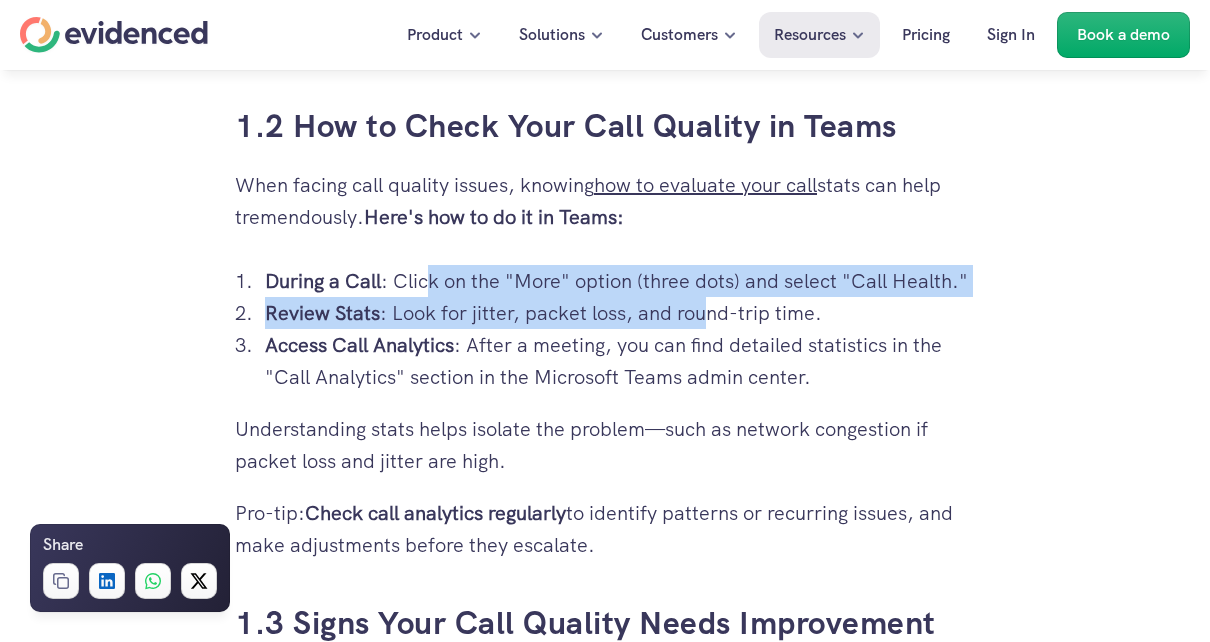 drag, startPoint x: 453, startPoint y: 280, endPoint x: 709, endPoint y: 301, distance: 256.8599 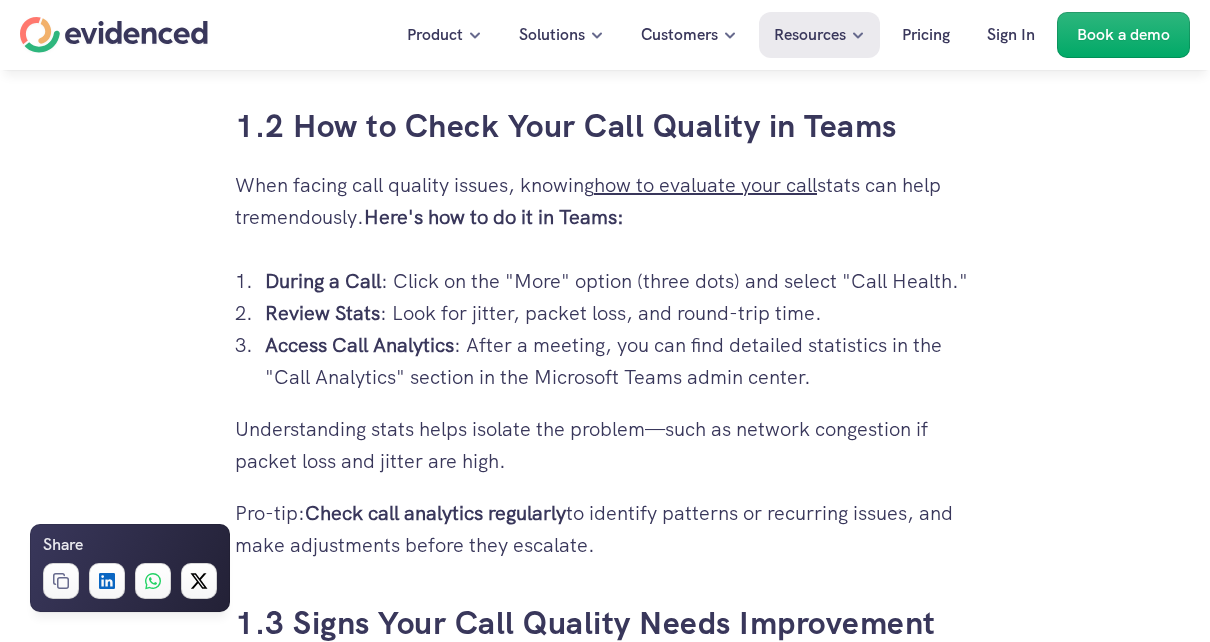 drag, startPoint x: 709, startPoint y: 301, endPoint x: 598, endPoint y: 370, distance: 130.69812 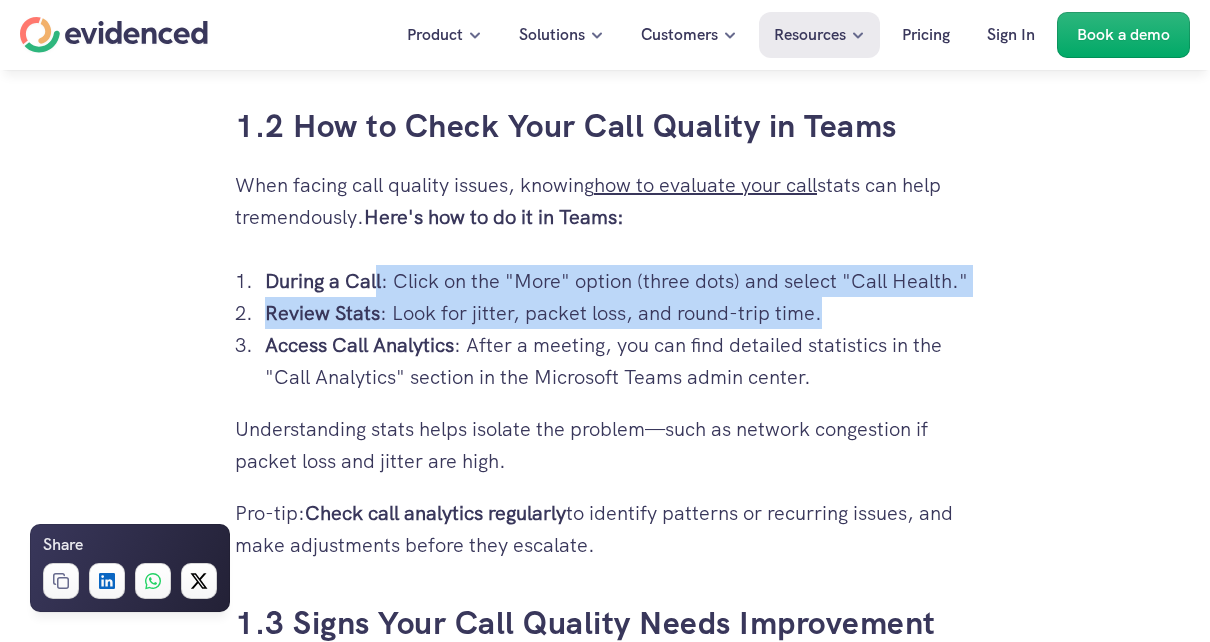 drag, startPoint x: 375, startPoint y: 278, endPoint x: 961, endPoint y: 301, distance: 586.4512 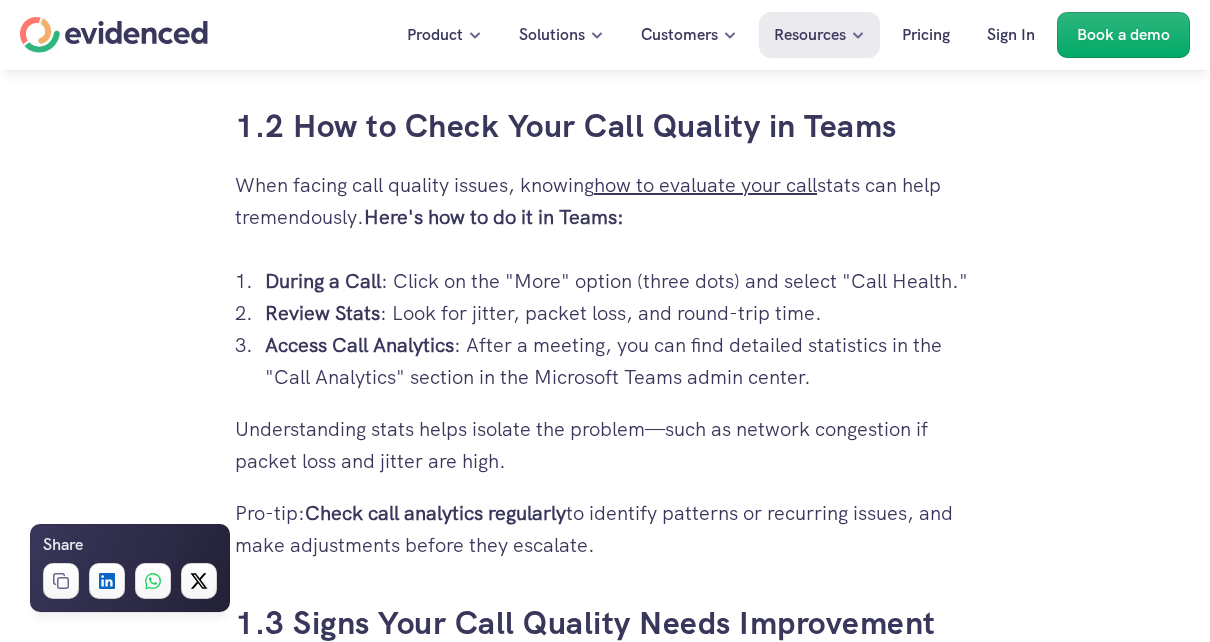 click on "Access Call Analytics : After a meeting, you can find detailed statistics in the "Call Analytics" section in the Microsoft Teams admin center." at bounding box center (620, 361) 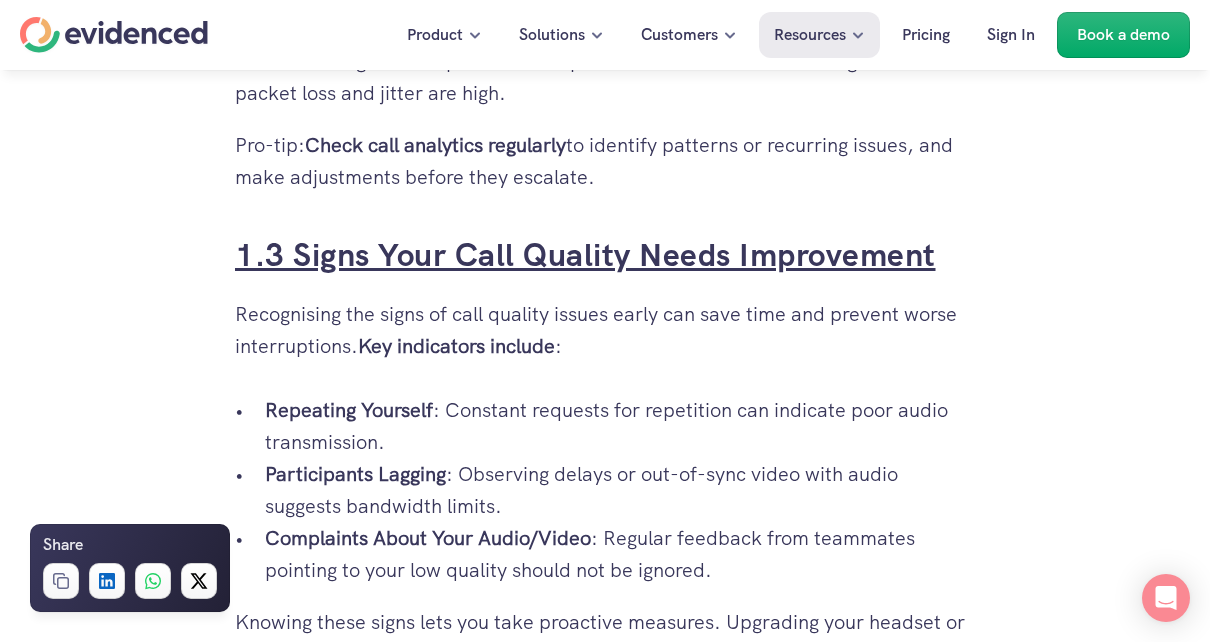 scroll, scrollTop: 2200, scrollLeft: 0, axis: vertical 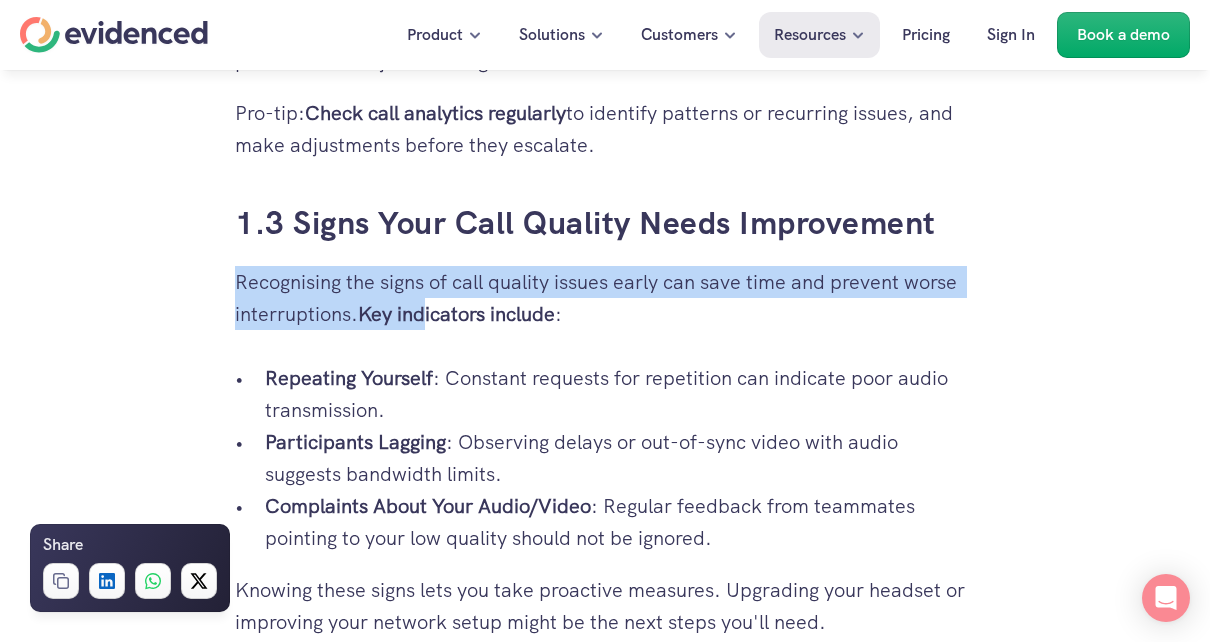 drag, startPoint x: 234, startPoint y: 293, endPoint x: 426, endPoint y: 315, distance: 193.2563 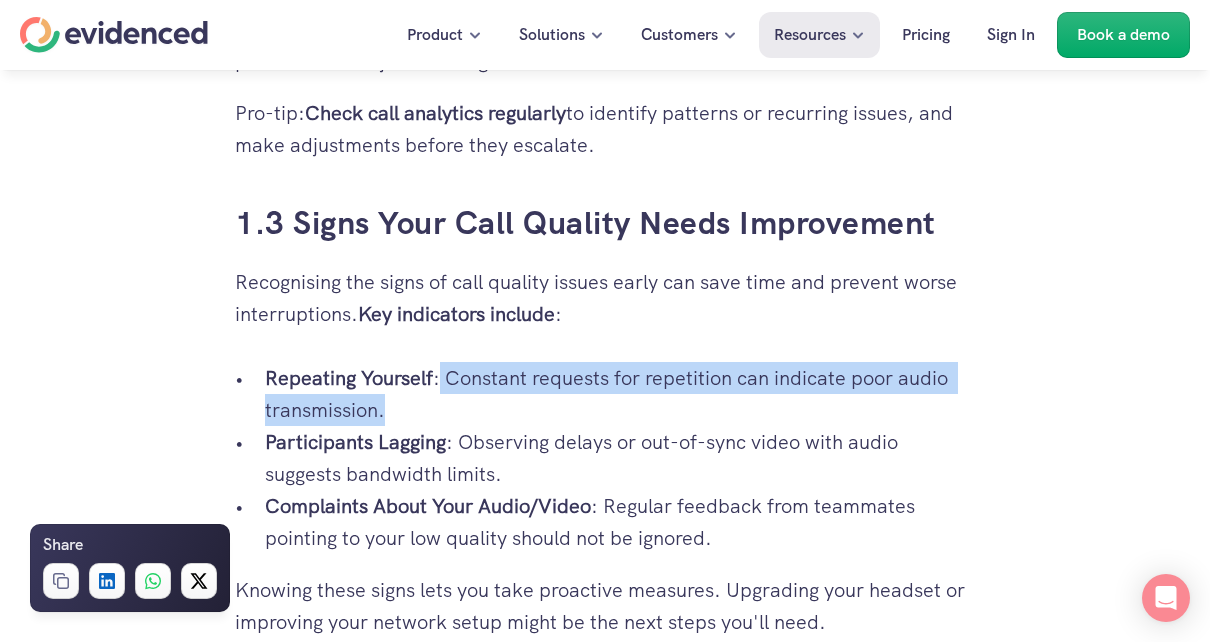 drag, startPoint x: 524, startPoint y: 386, endPoint x: 581, endPoint y: 398, distance: 58.249462 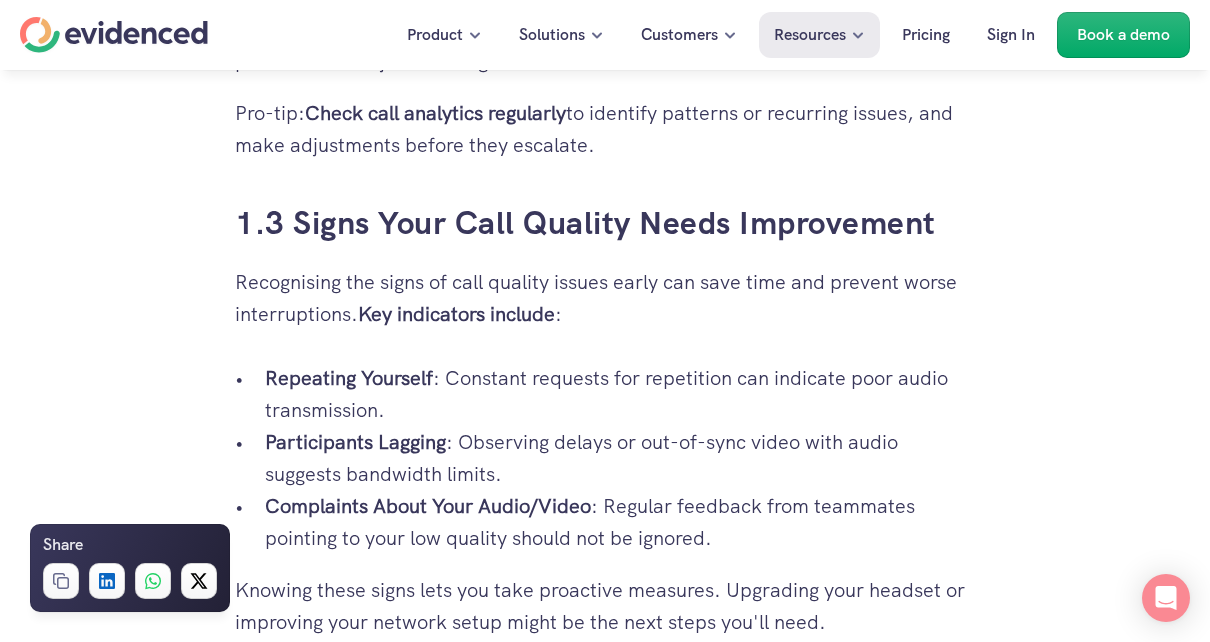 drag, startPoint x: 581, startPoint y: 398, endPoint x: 466, endPoint y: 440, distance: 122.42957 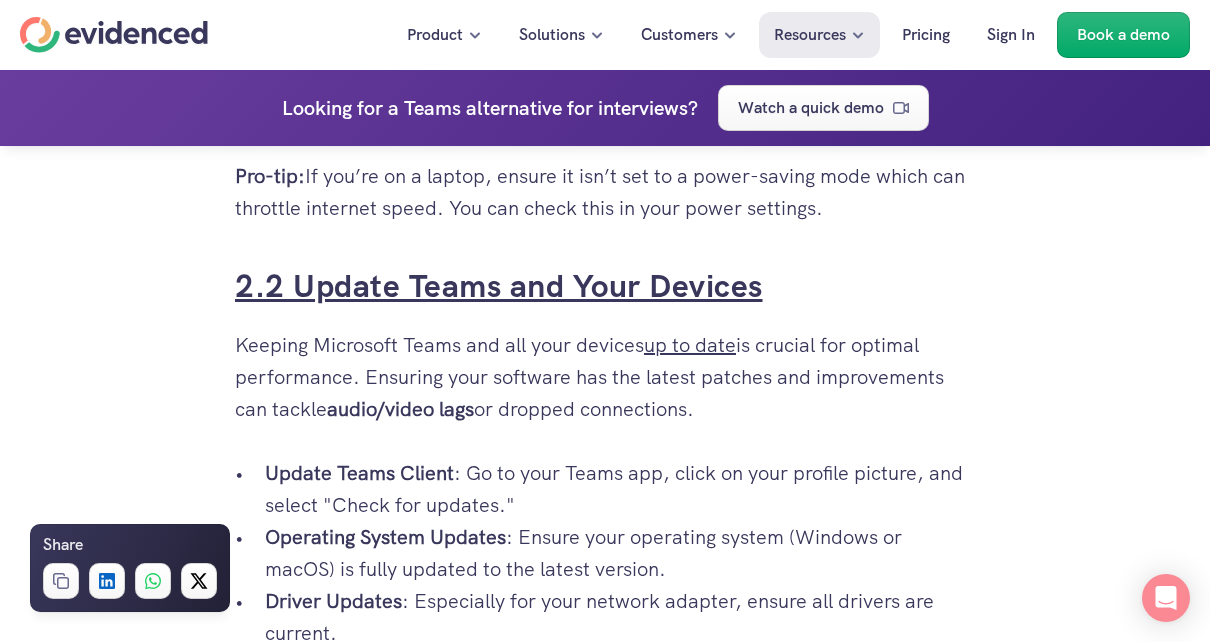 scroll, scrollTop: 3600, scrollLeft: 0, axis: vertical 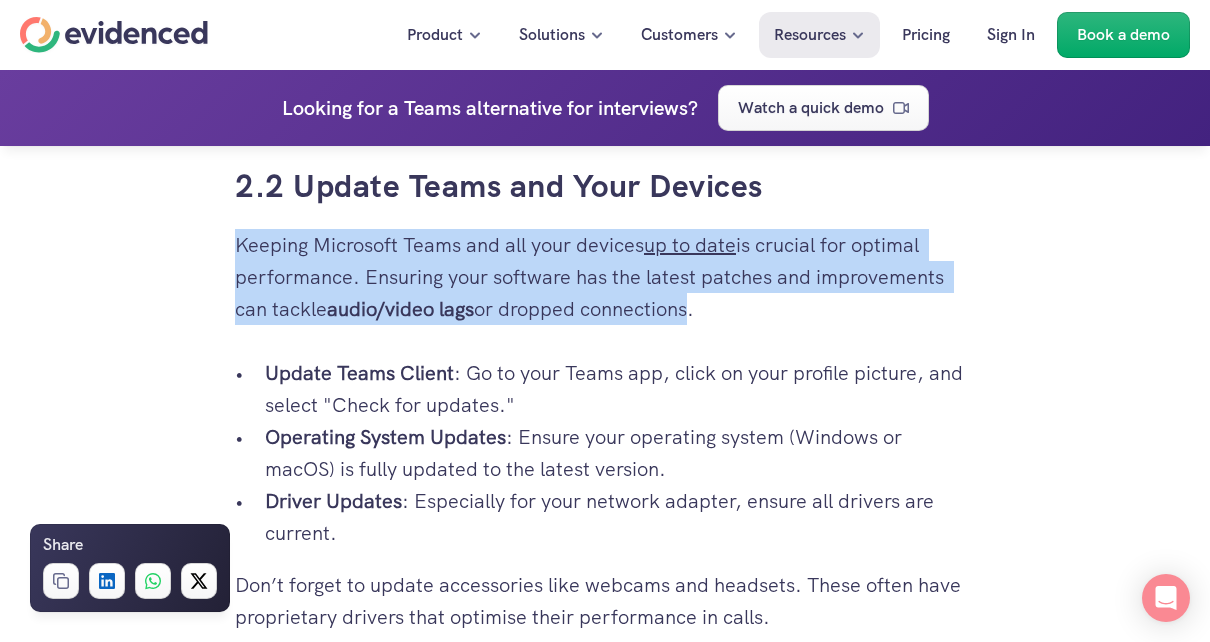 drag, startPoint x: 223, startPoint y: 251, endPoint x: 688, endPoint y: 308, distance: 468.48053 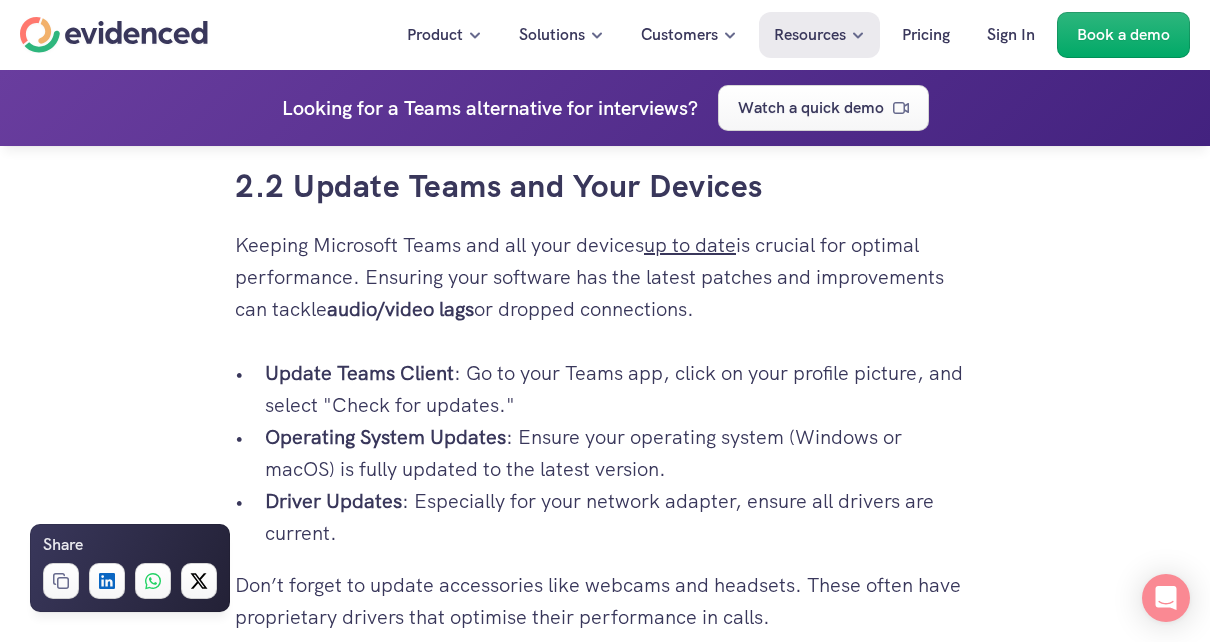 drag, startPoint x: 688, startPoint y: 308, endPoint x: 553, endPoint y: 360, distance: 144.6686 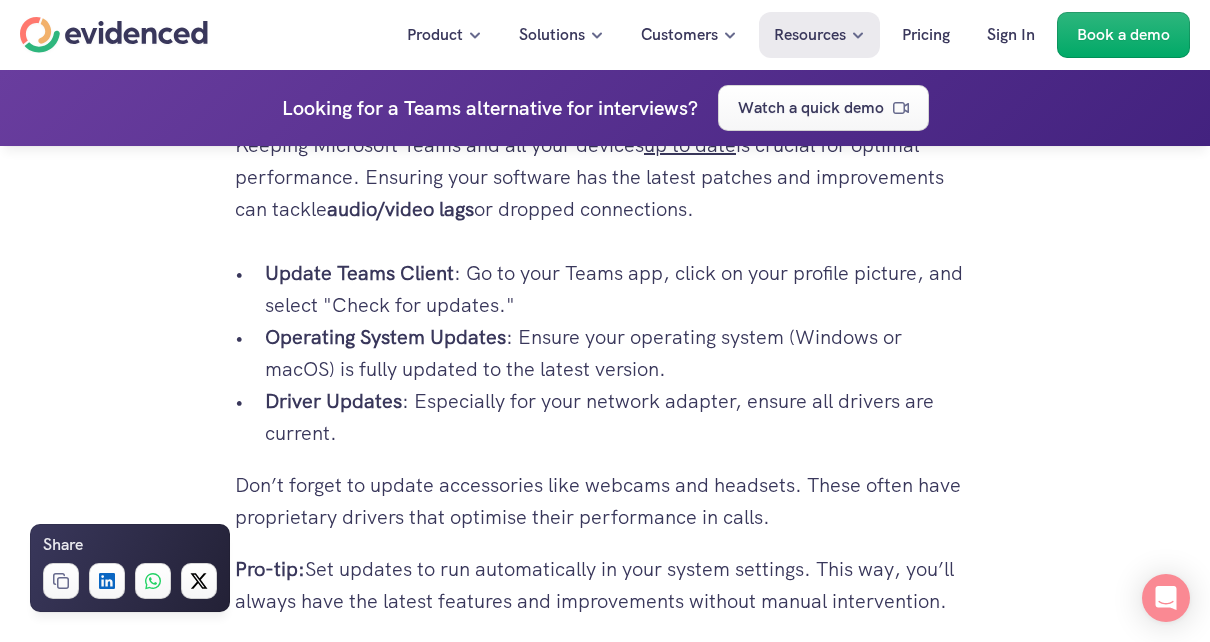 drag, startPoint x: 591, startPoint y: 411, endPoint x: 635, endPoint y: 419, distance: 44.72136 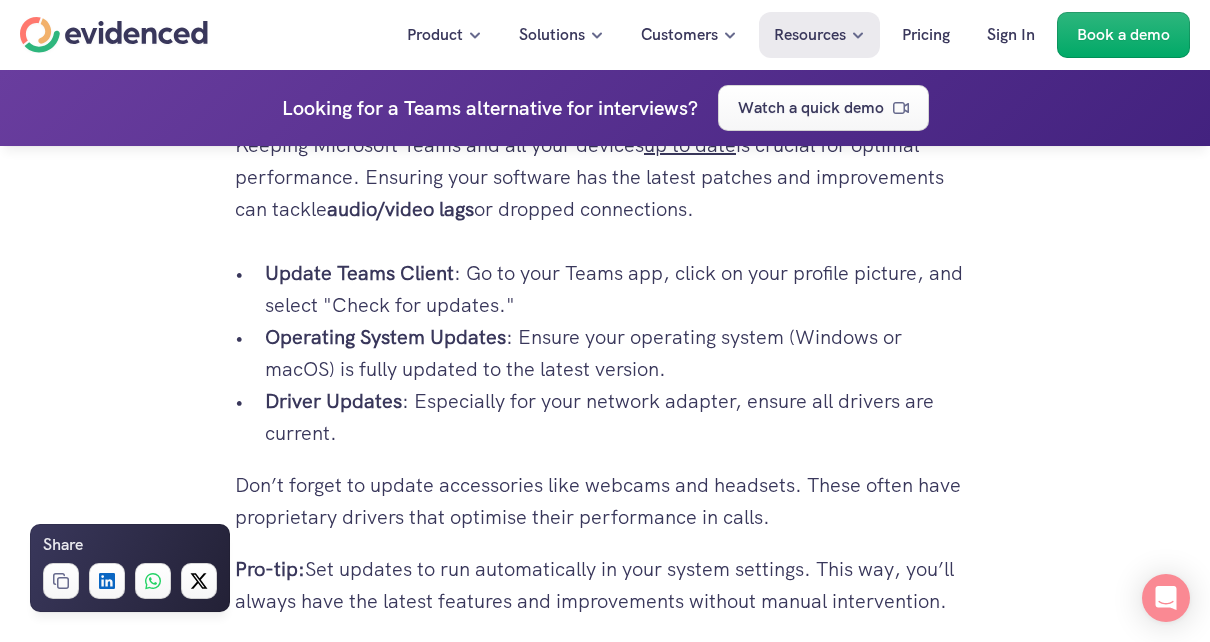 click on "Your video interviews and meetings on  Microsoft Teams  are crucial, yet you're often frustrated by poor call quality. Whether it's interruptions, unclear audio or lagging video, these hitches can derail your communication. So, what exactly are the root causes, and how can you fix them once and for all? Let's pinpoint and solve the call quality issues that are disrupting your Teams experience. 1. Identifying Teams Call Quality Problems 1.1 What Are Common Call Quality Issues? Call quality issues on Teams can take many forms, impacting your ability to communicate effectively.  Commonly encountered problems include : Audio Distortions : This can manifest as echo, static or robotic voices, often caused by microphone or headset issues. Video Lag or Freezes : Generally, these are linked to insufficient bandwidth or an overburdened network. Call Drops : Random disconnections mid-call are typically network-related, impacting the stability of your meeting. Understanding these issues is crucial Pro-tip:  During a Call" at bounding box center [605, 846] 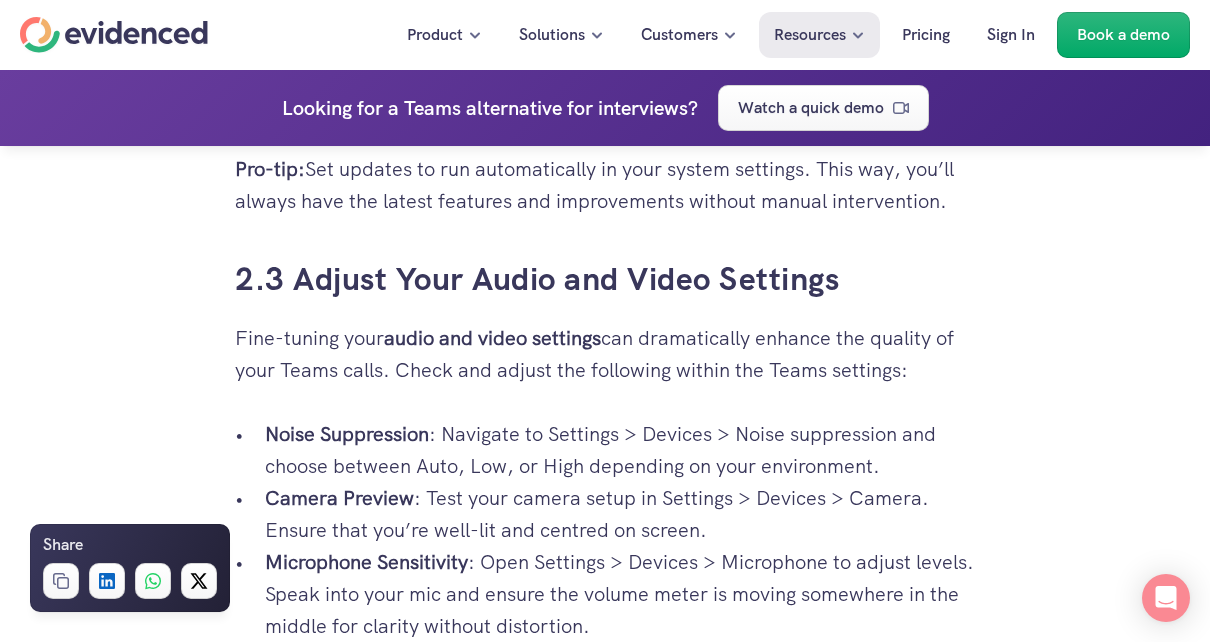 scroll, scrollTop: 4200, scrollLeft: 0, axis: vertical 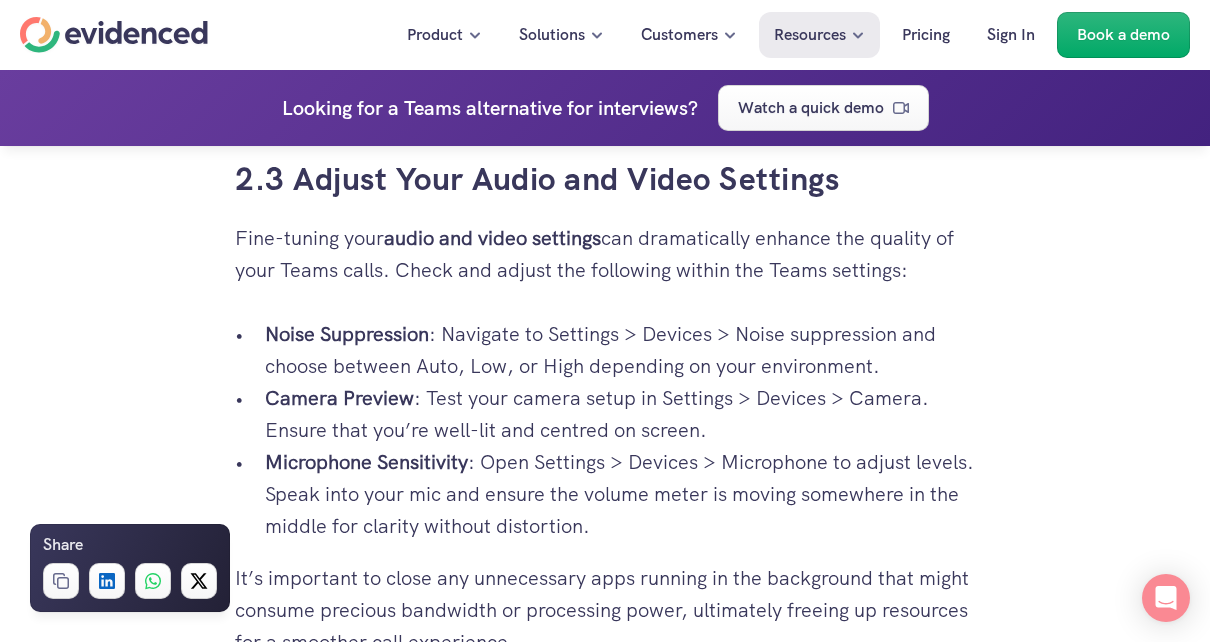 drag, startPoint x: 429, startPoint y: 400, endPoint x: 565, endPoint y: 400, distance: 136 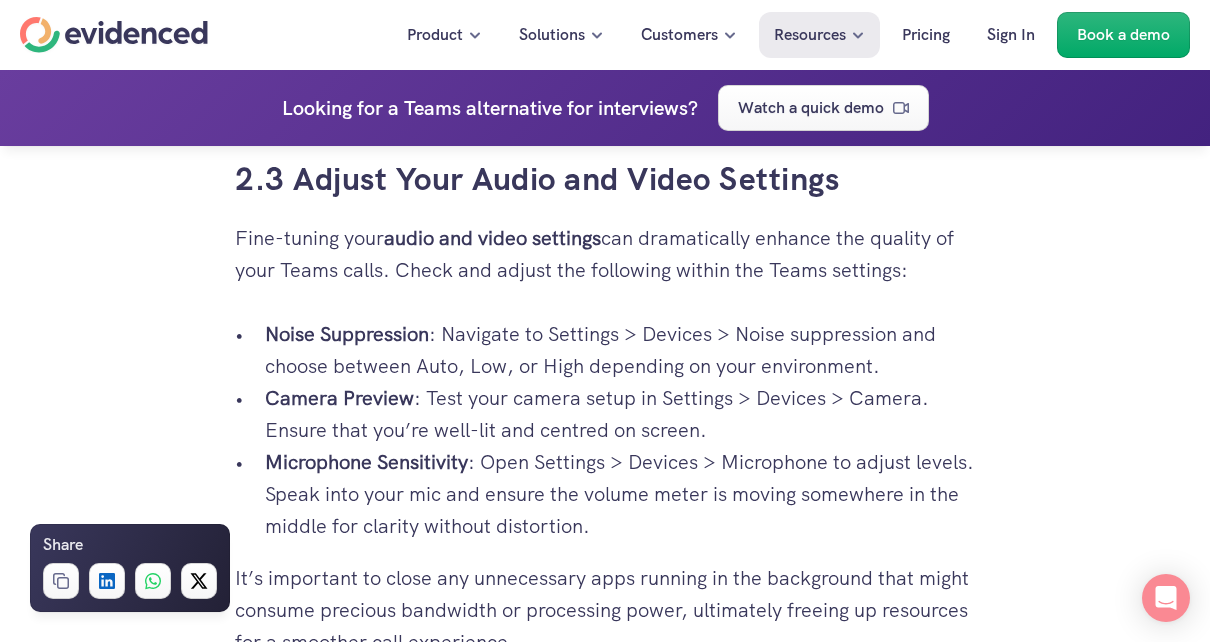 drag, startPoint x: 477, startPoint y: 336, endPoint x: 558, endPoint y: 336, distance: 81 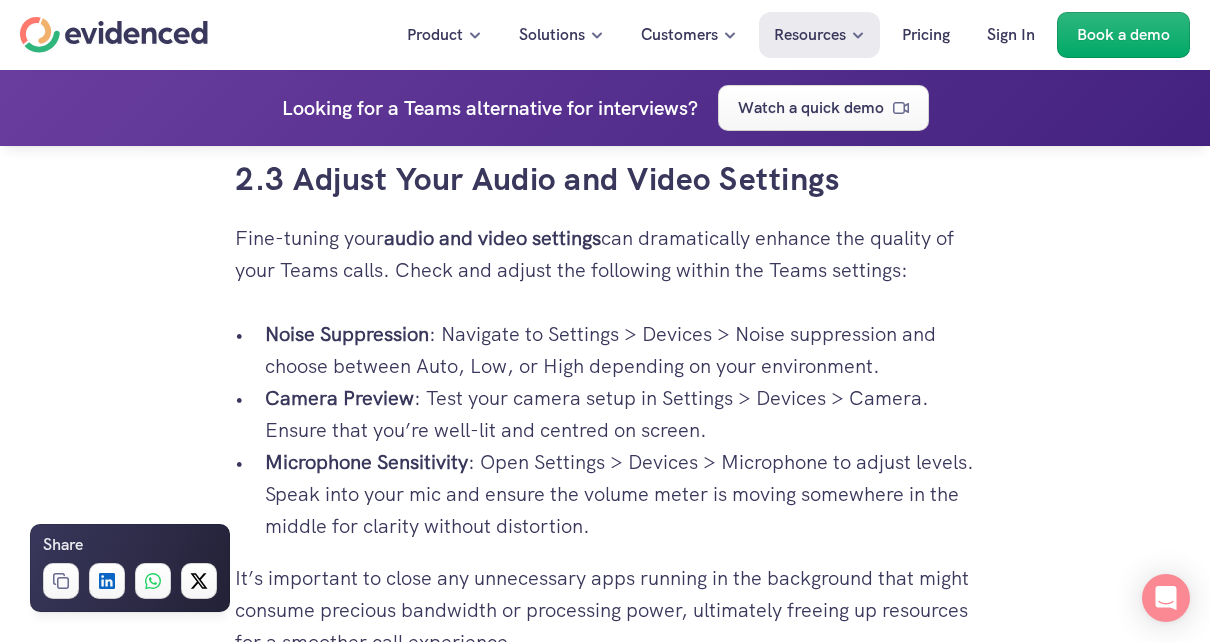 drag, startPoint x: 741, startPoint y: 338, endPoint x: 864, endPoint y: 360, distance: 124.95199 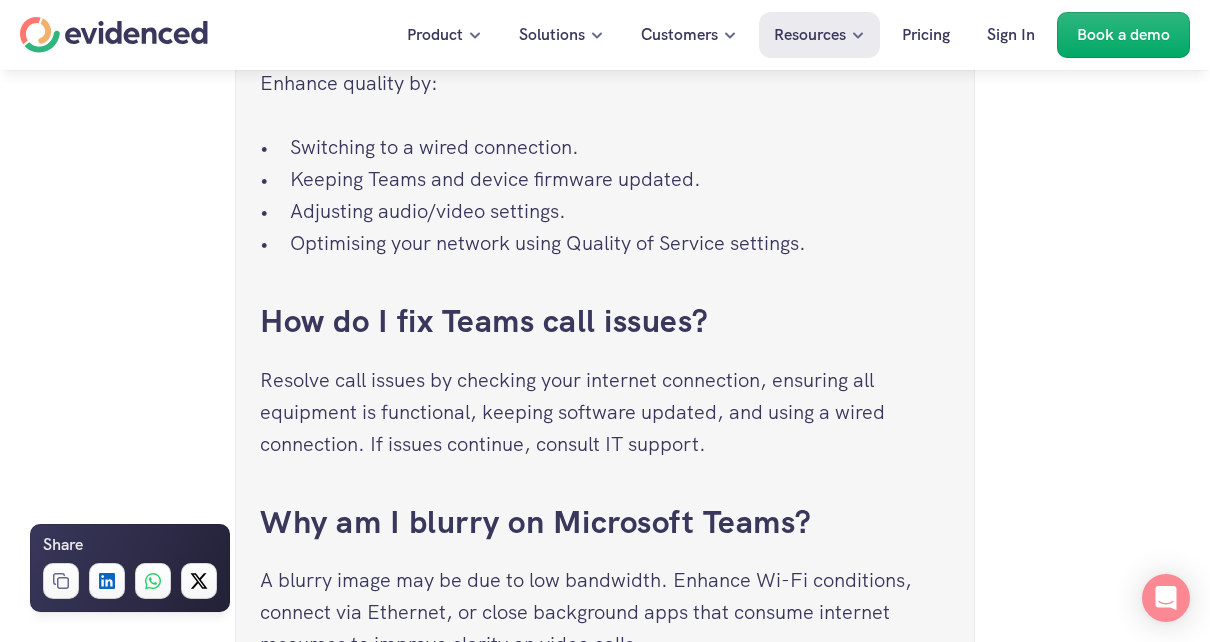 scroll, scrollTop: 8000, scrollLeft: 0, axis: vertical 